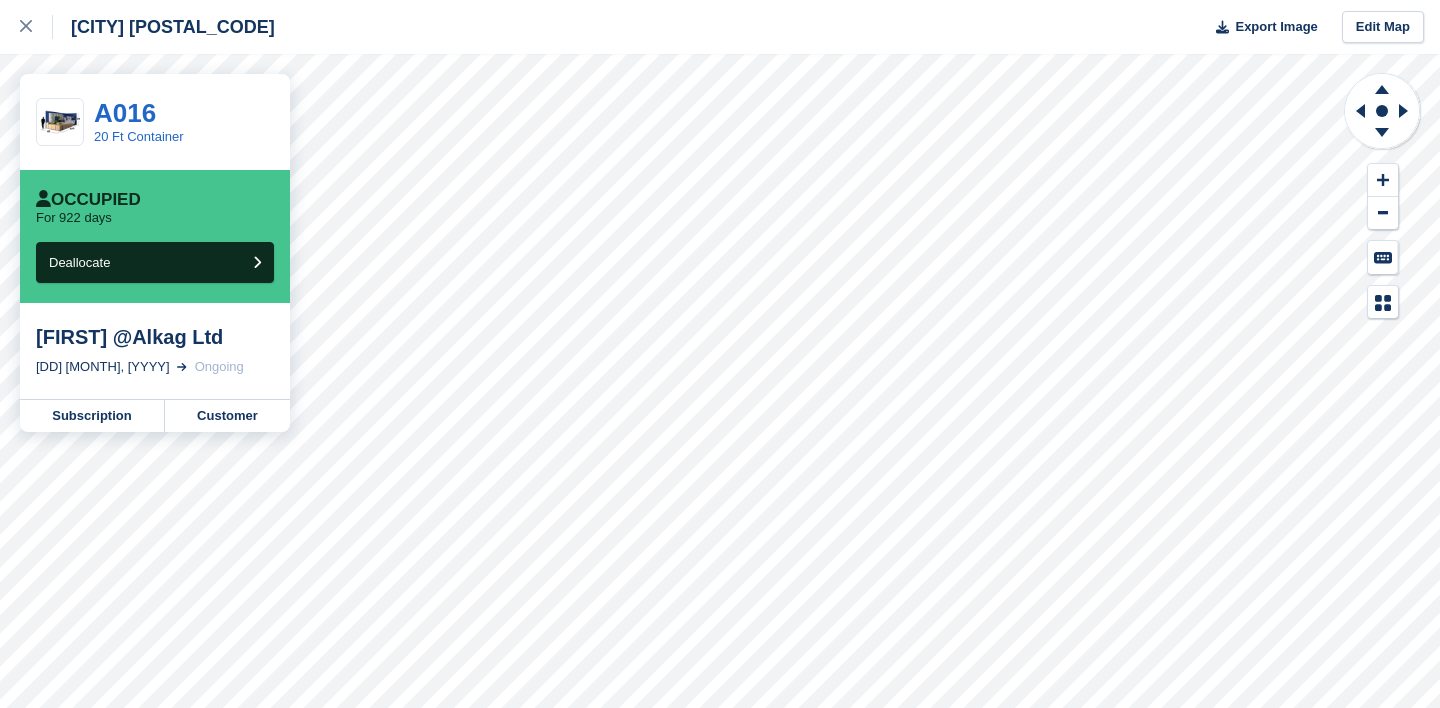 scroll, scrollTop: 0, scrollLeft: 0, axis: both 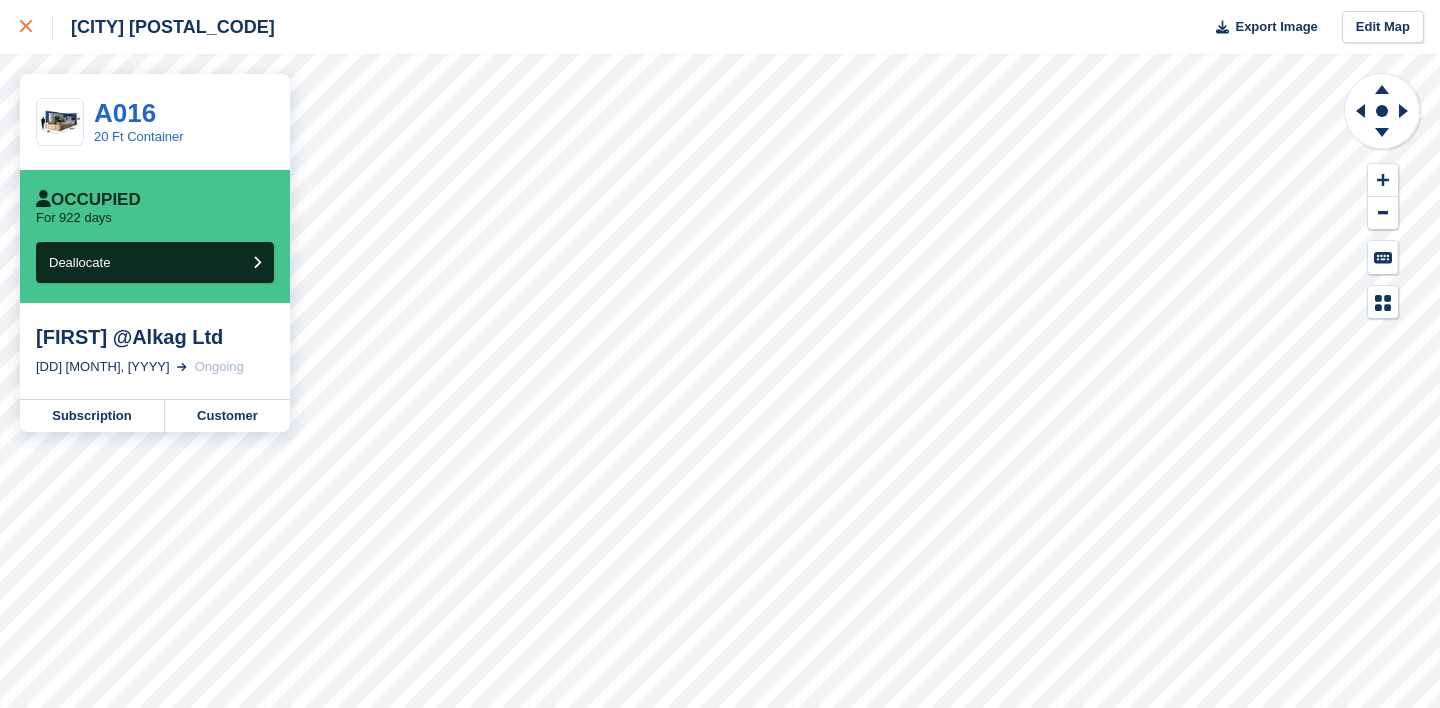 click at bounding box center [36, 27] 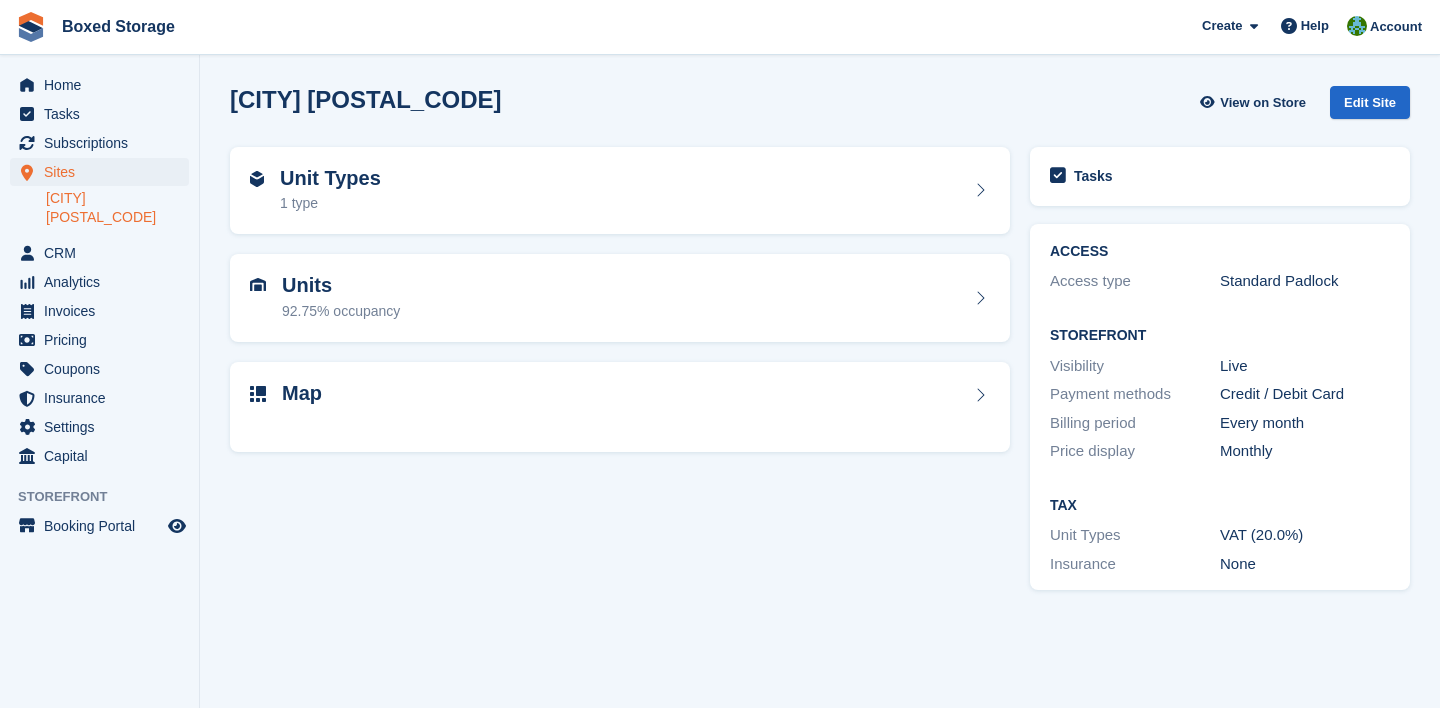 scroll, scrollTop: 0, scrollLeft: 0, axis: both 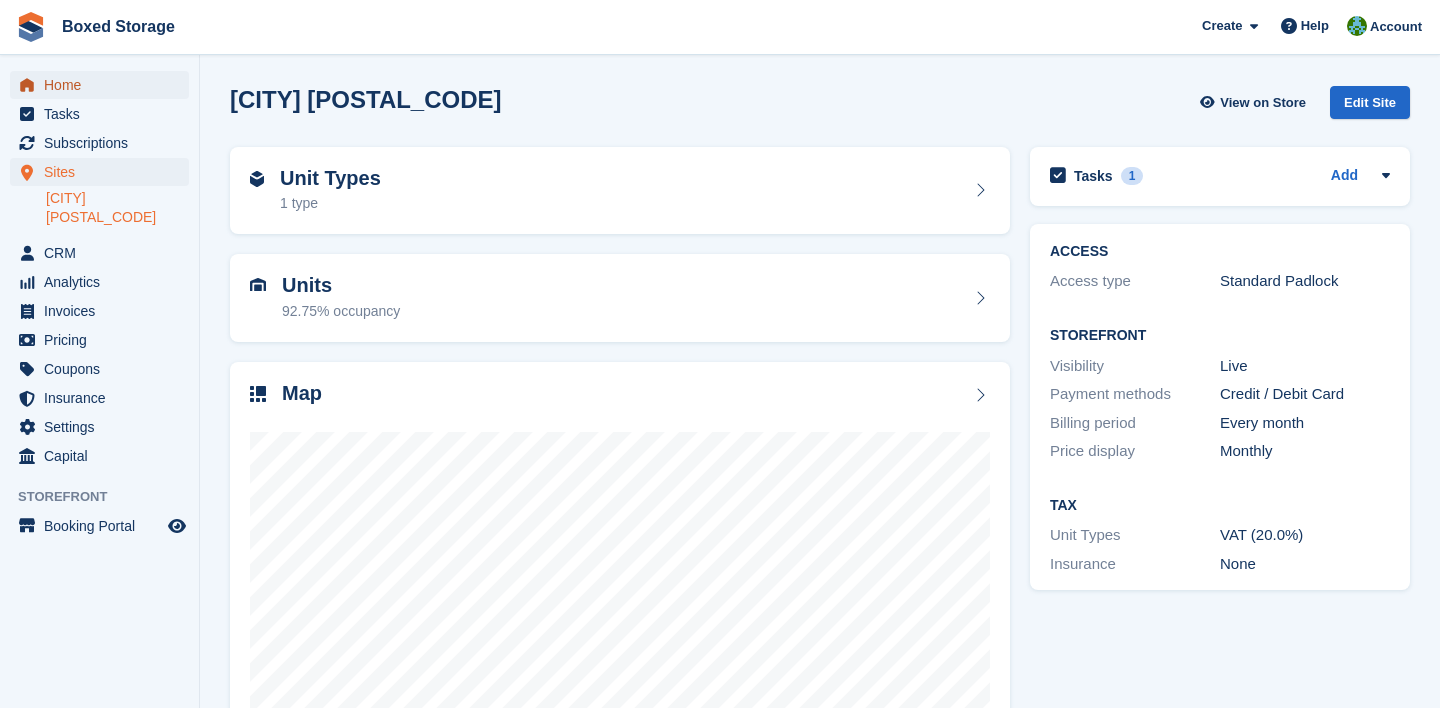 click on "Home" at bounding box center [104, 85] 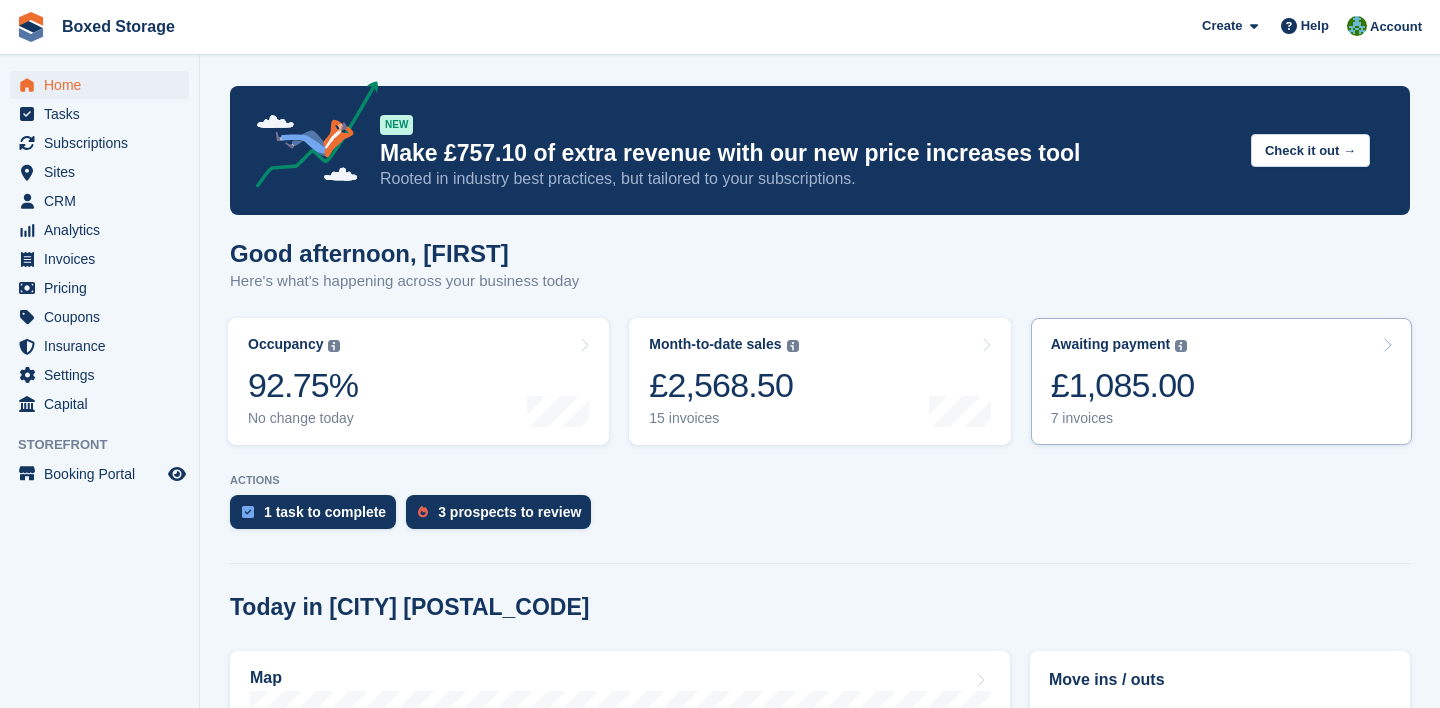 click on "£1,085.00" at bounding box center (1123, 385) 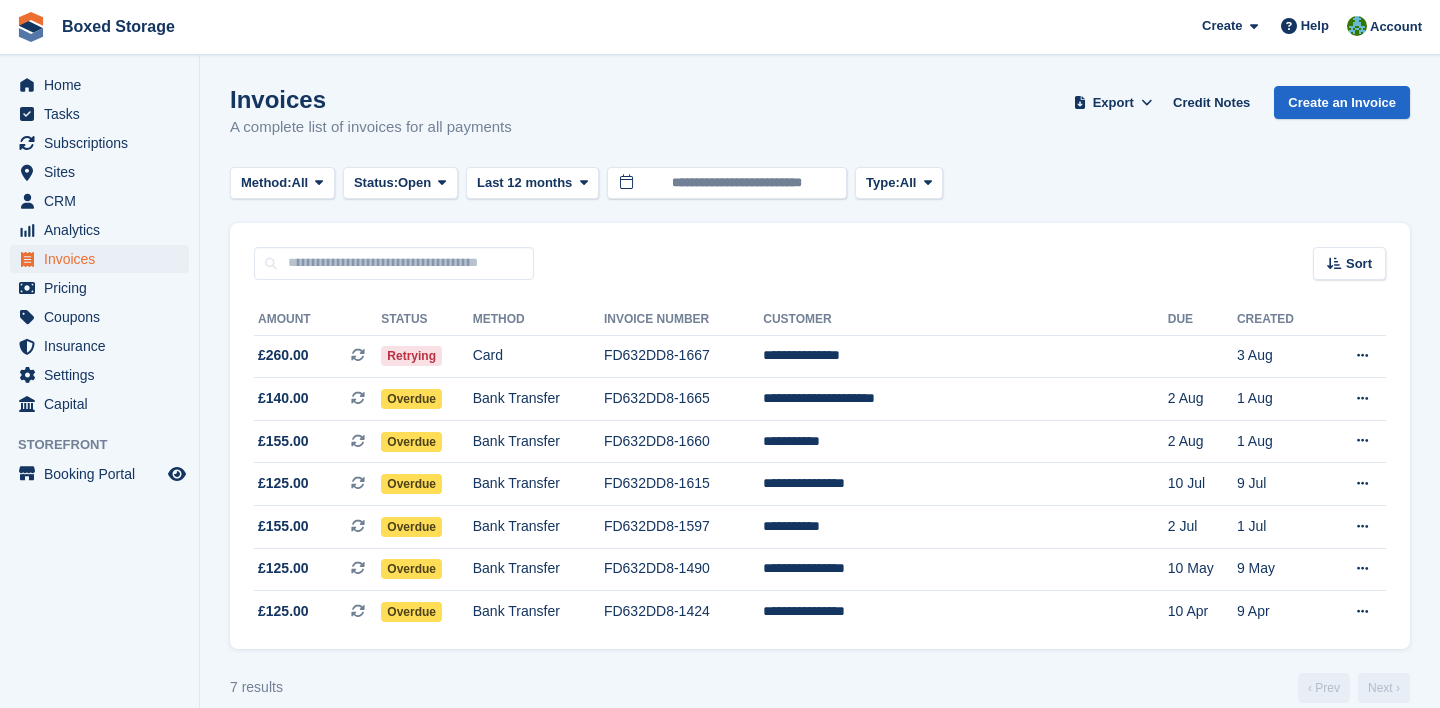 scroll, scrollTop: 0, scrollLeft: 0, axis: both 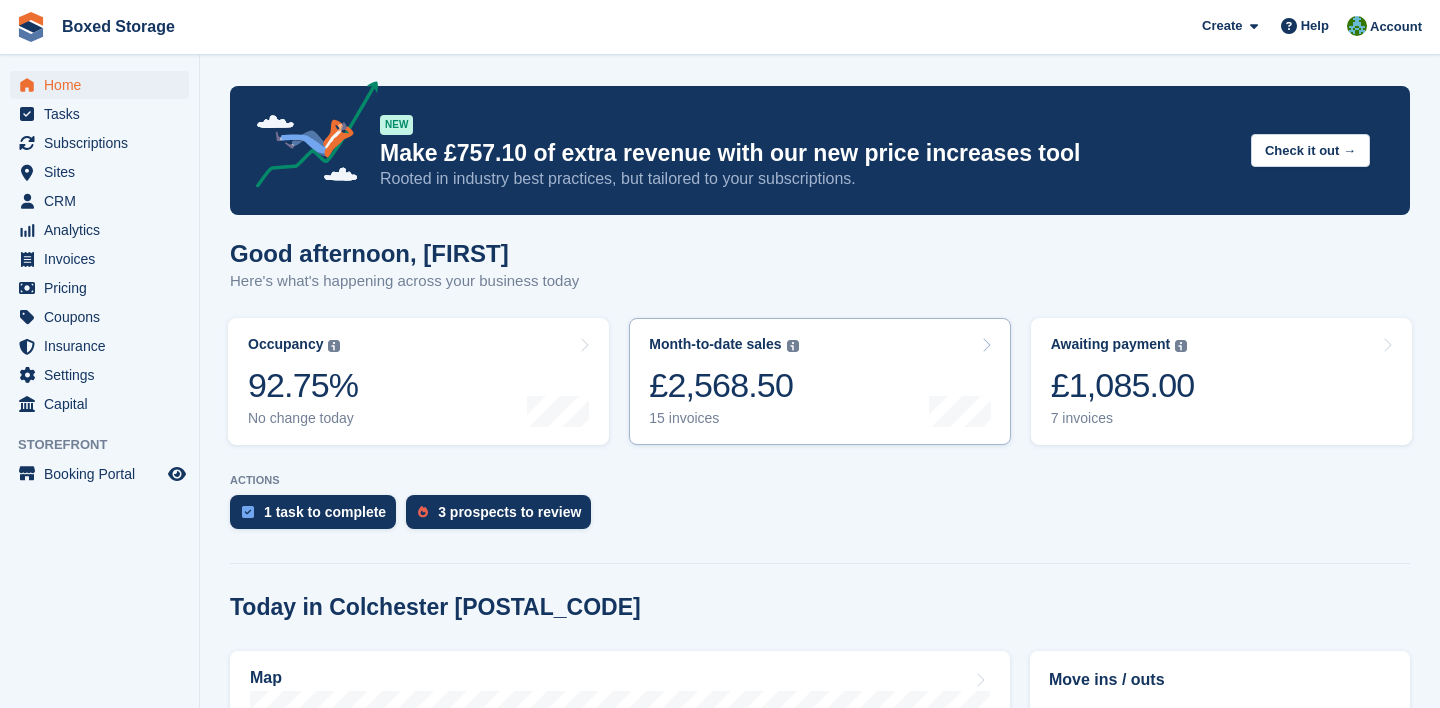 click on "Month-to-date sales
The sum of all finalised invoices generated this month to date, after discount, including tax.
£2,568.50
15 invoices" at bounding box center [819, 381] 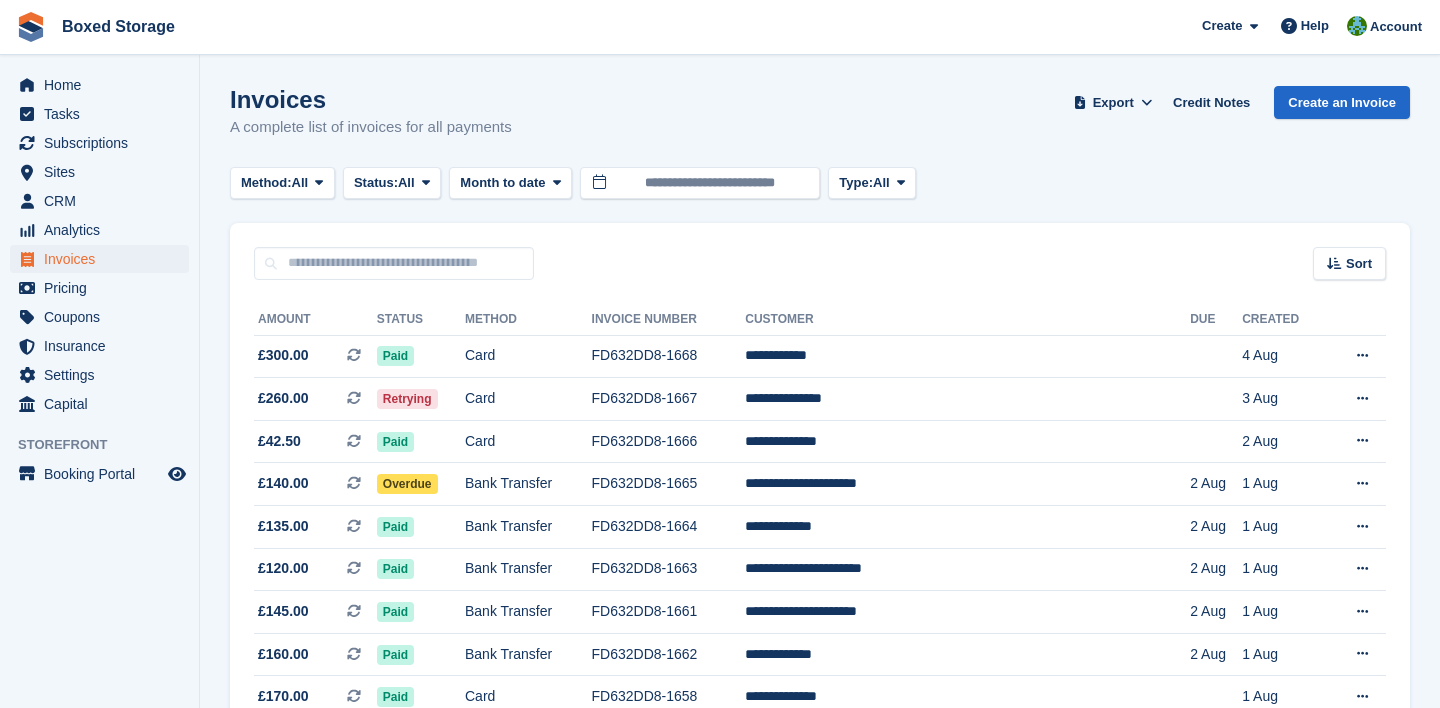 scroll, scrollTop: 0, scrollLeft: 0, axis: both 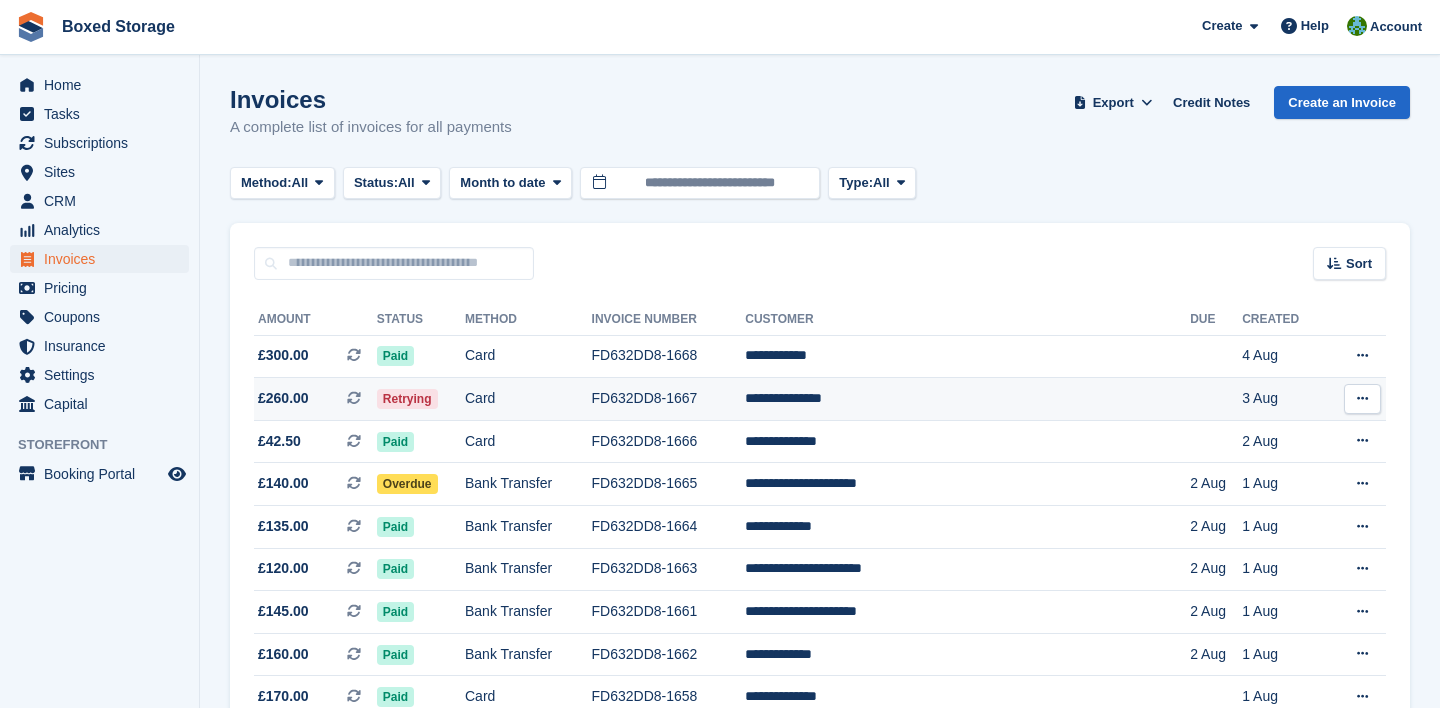 click on "FD632DD8-1667" at bounding box center [669, 399] 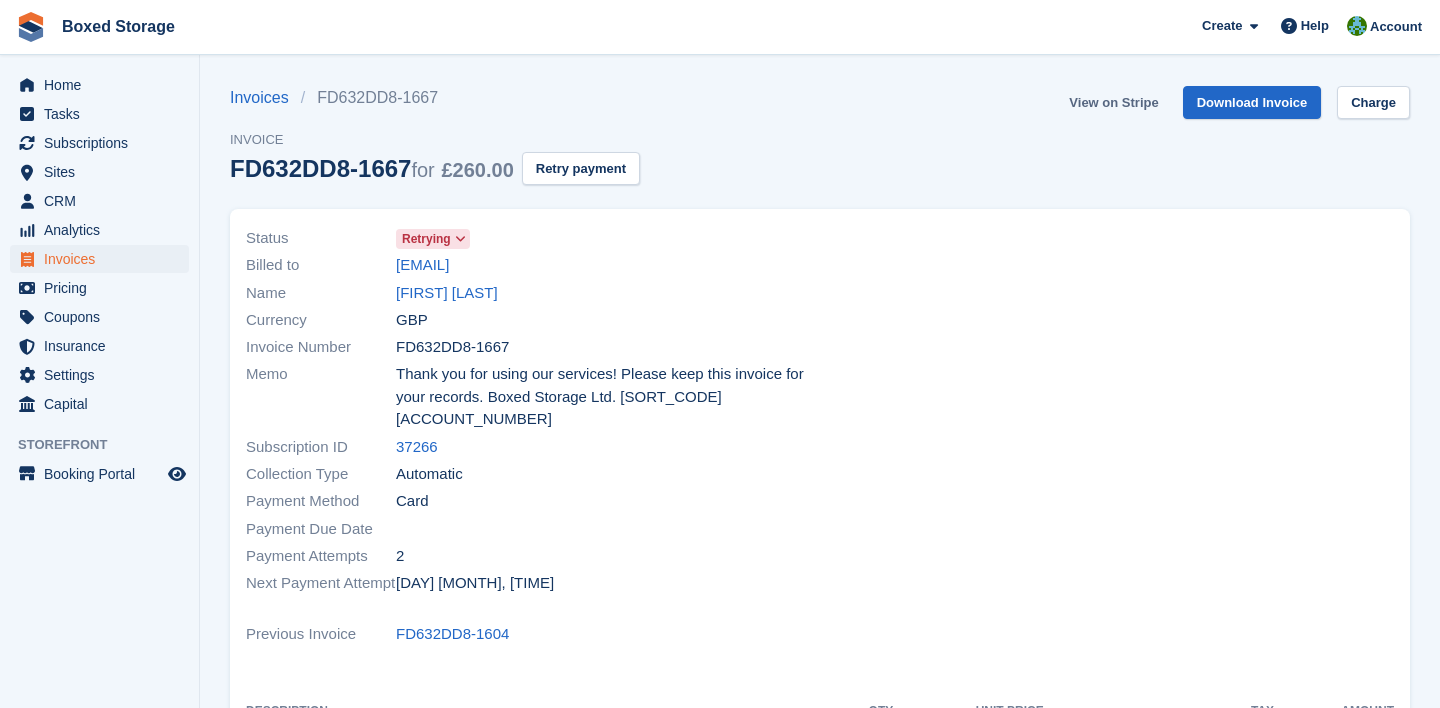scroll, scrollTop: 0, scrollLeft: 0, axis: both 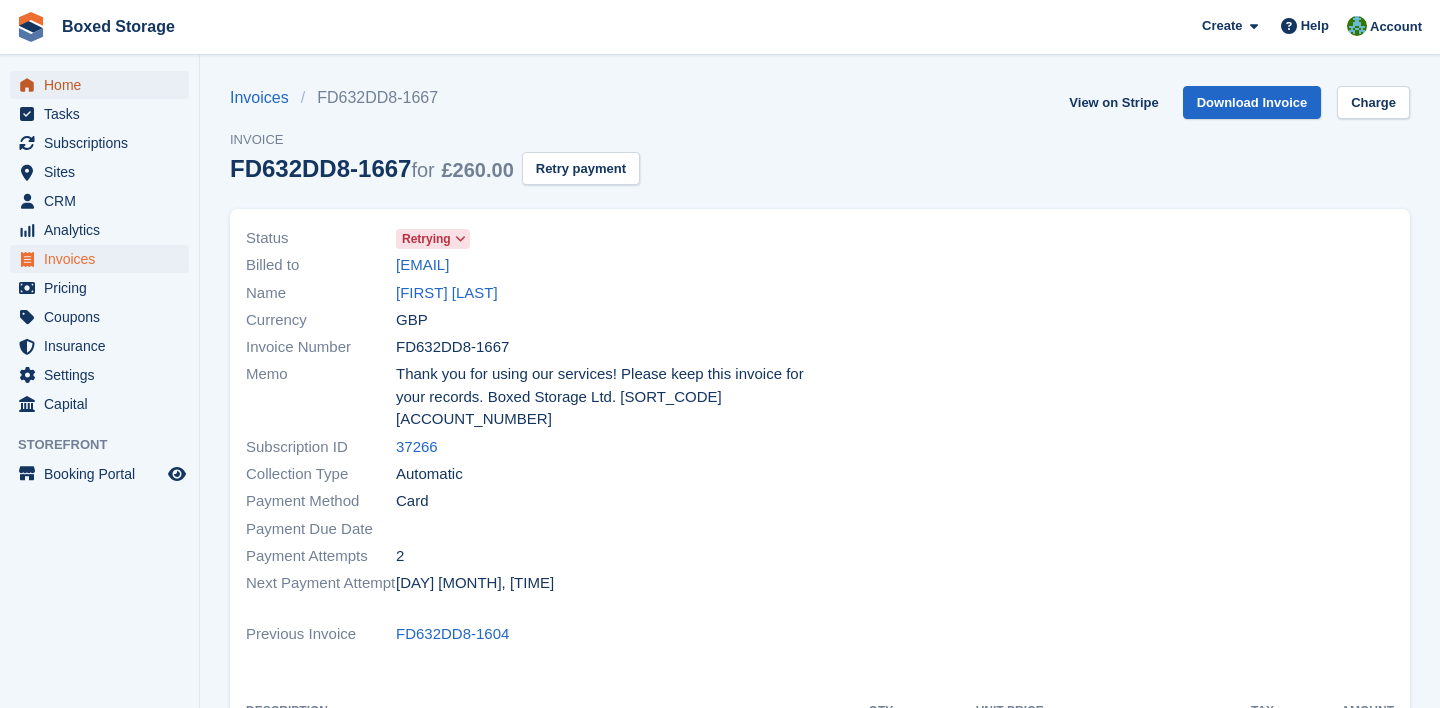click on "Home" at bounding box center [104, 85] 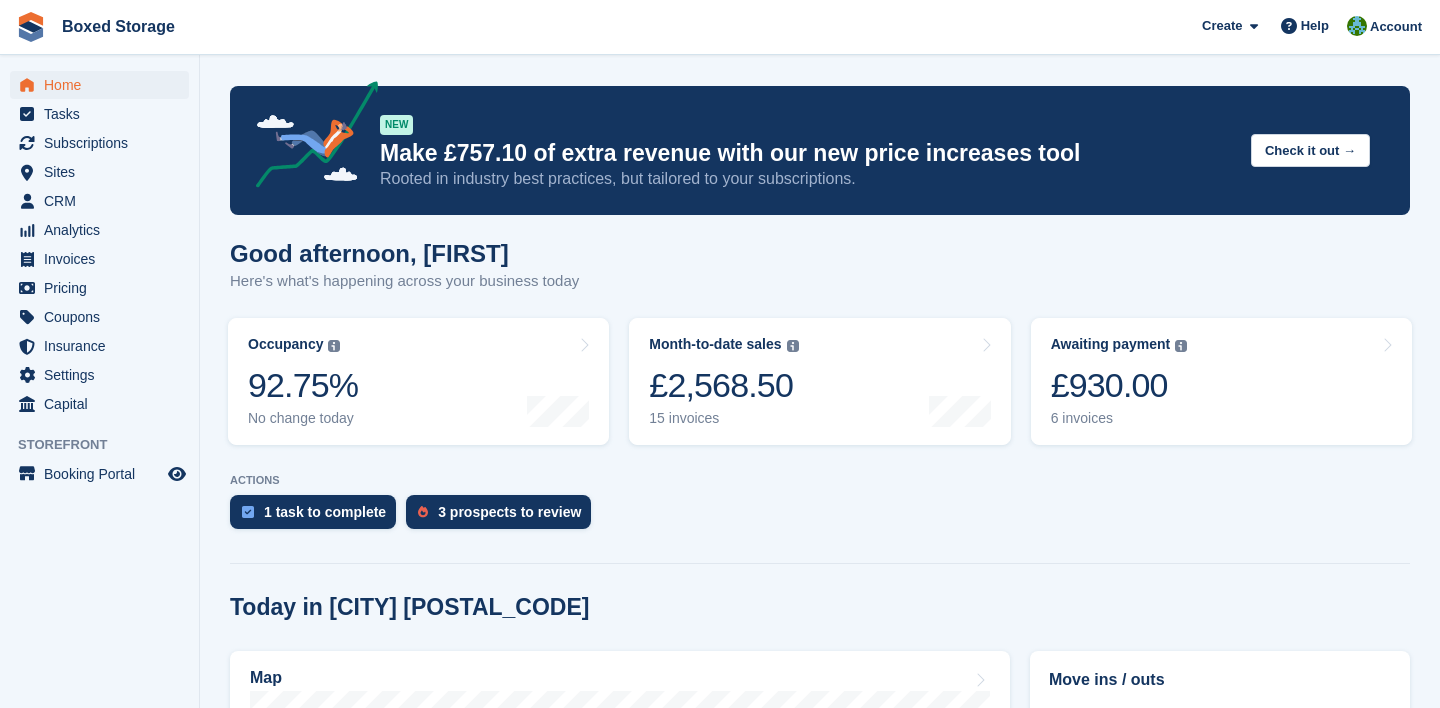 scroll, scrollTop: 0, scrollLeft: 0, axis: both 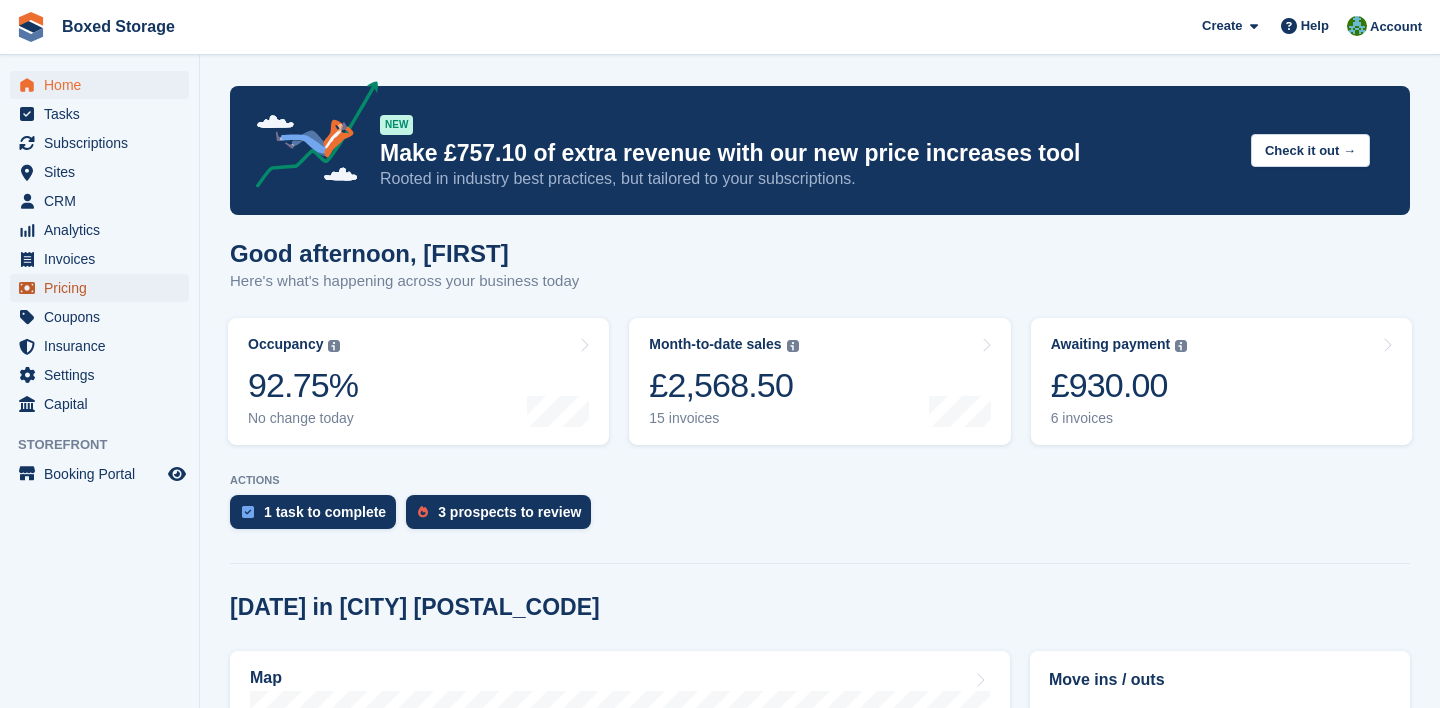 click on "Pricing" at bounding box center (104, 288) 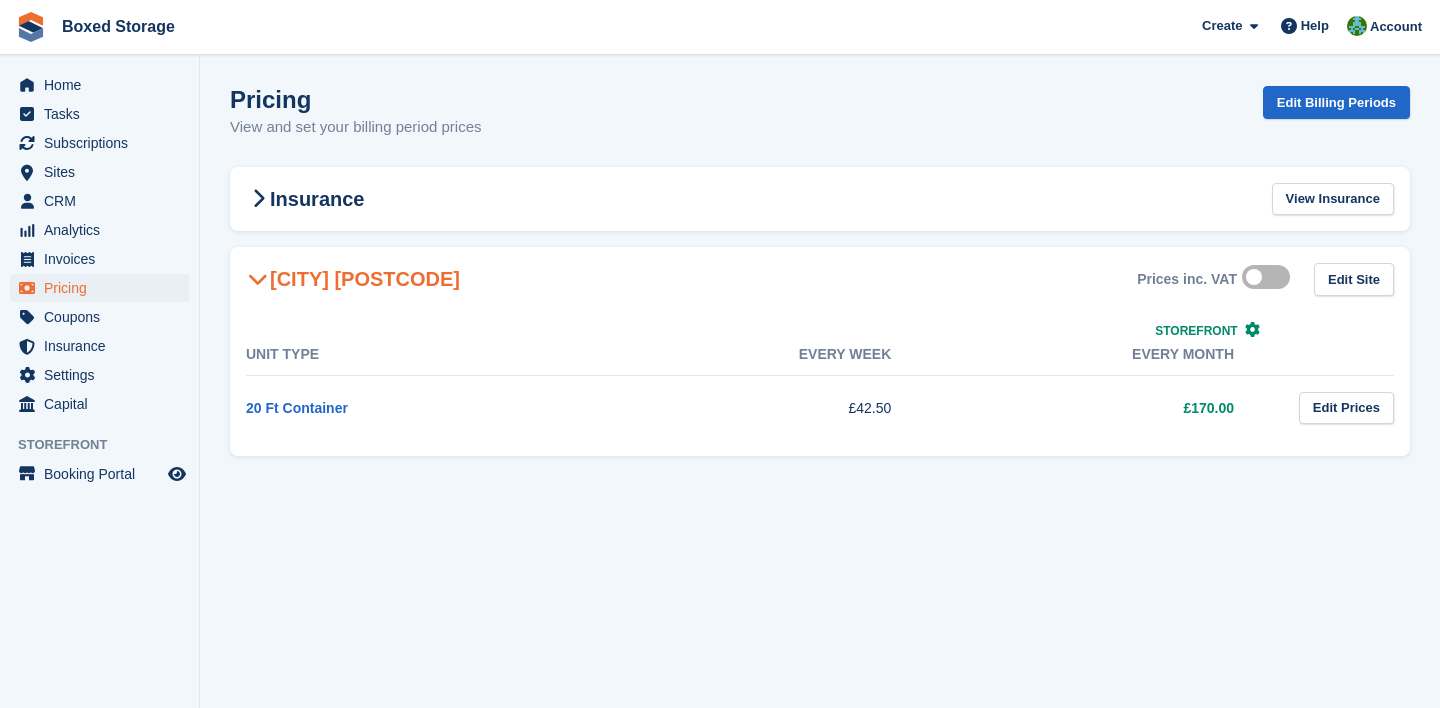 scroll, scrollTop: 0, scrollLeft: 0, axis: both 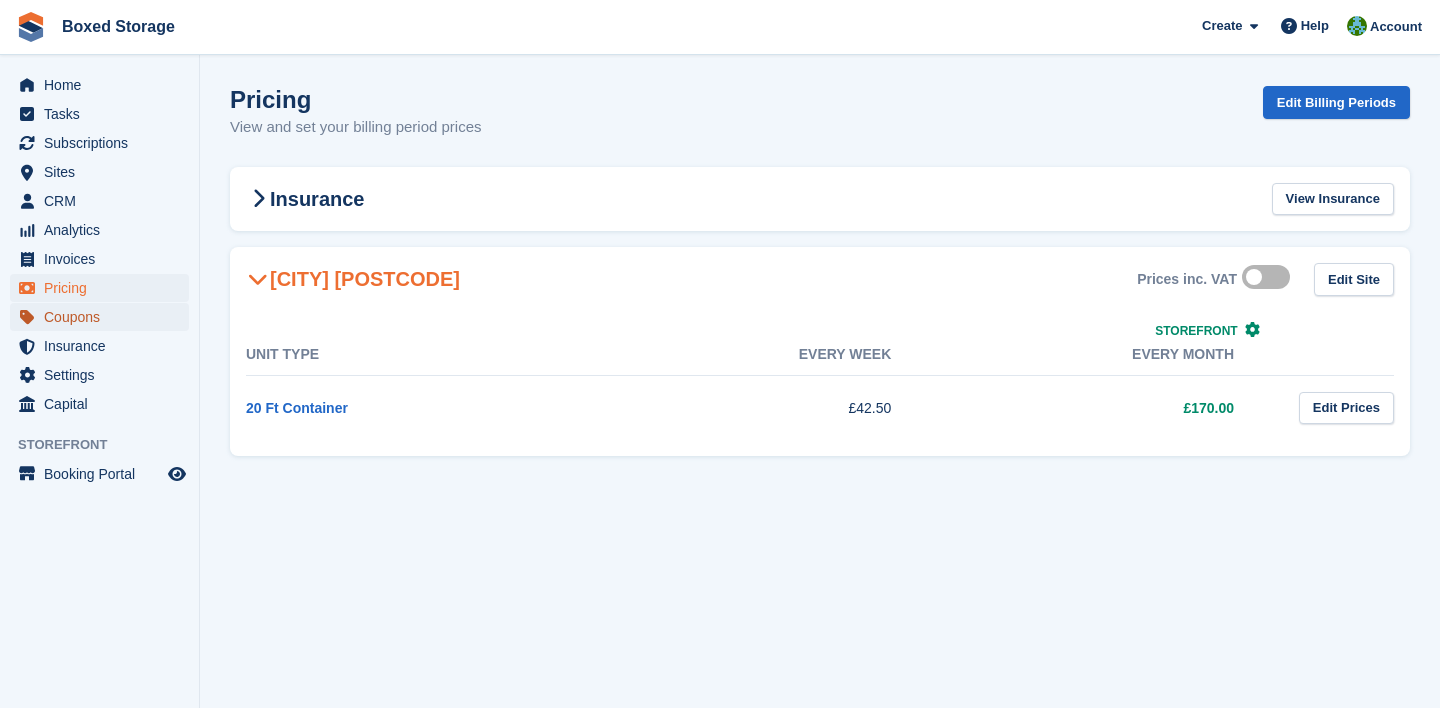 click on "Coupons" at bounding box center (104, 317) 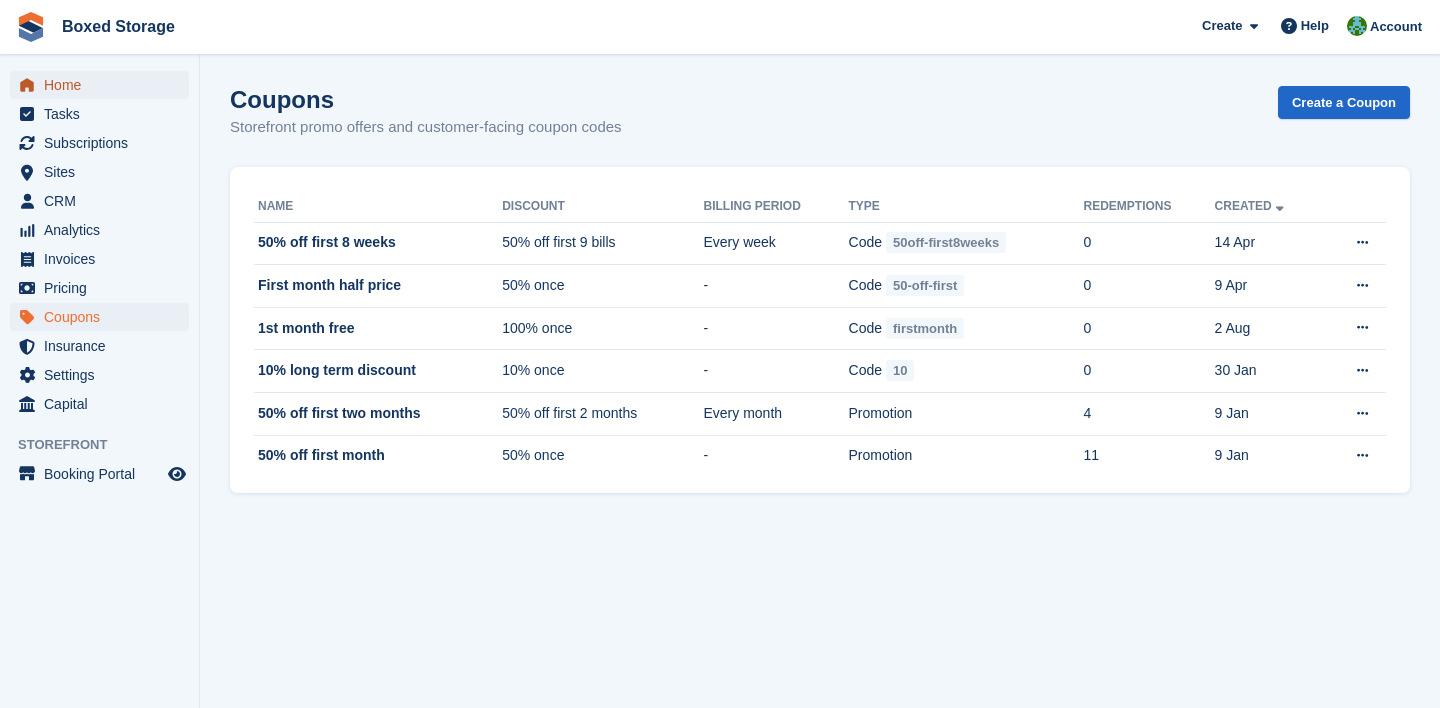 click on "Home" at bounding box center [104, 85] 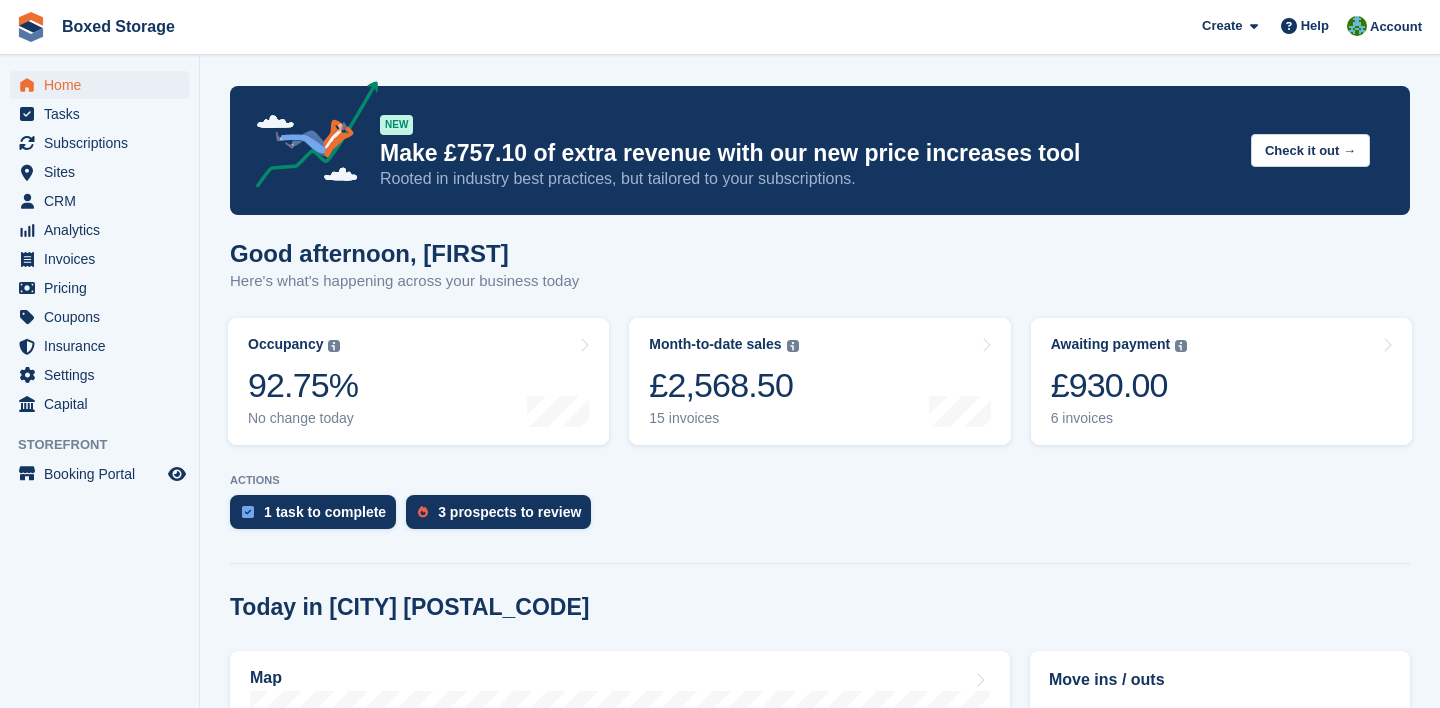 scroll, scrollTop: 0, scrollLeft: 0, axis: both 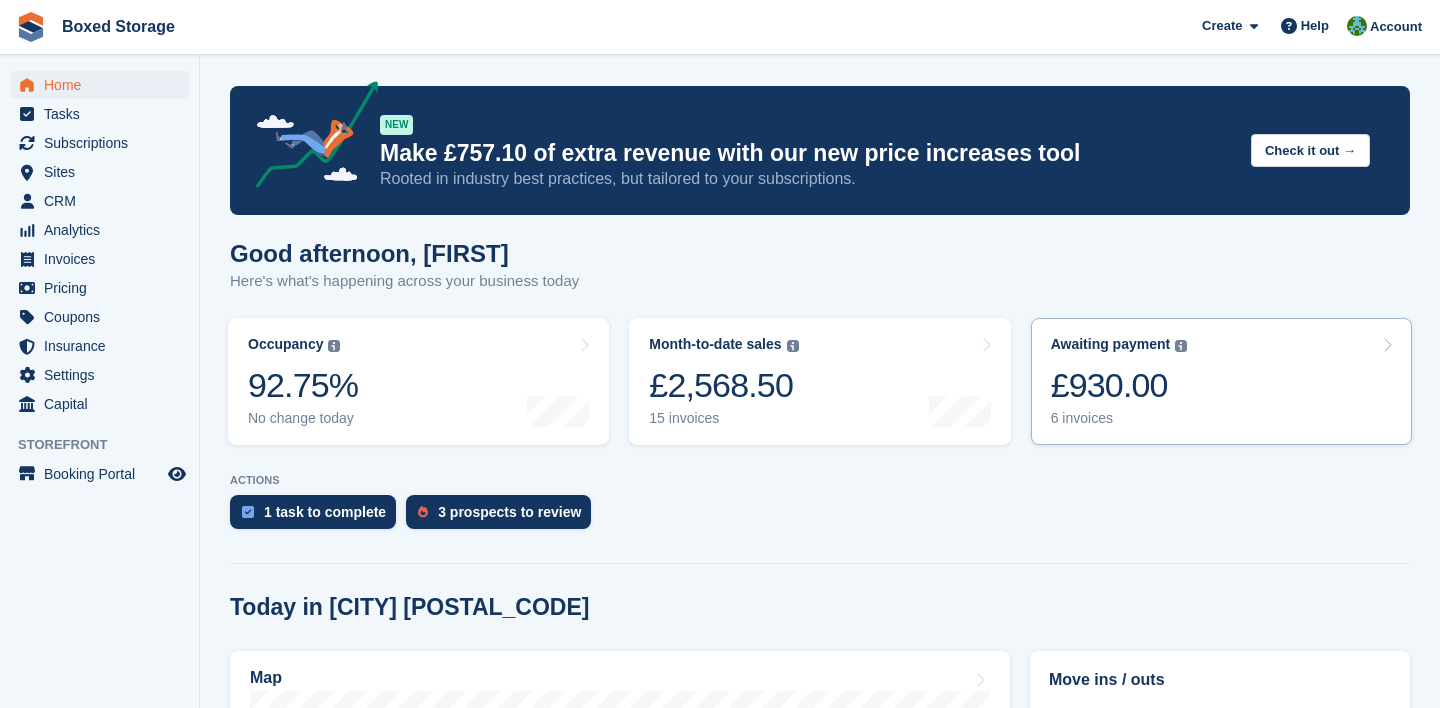 click on "Awaiting payment
The total outstanding balance on all open invoices.
£930.00
6 invoices" at bounding box center (1221, 381) 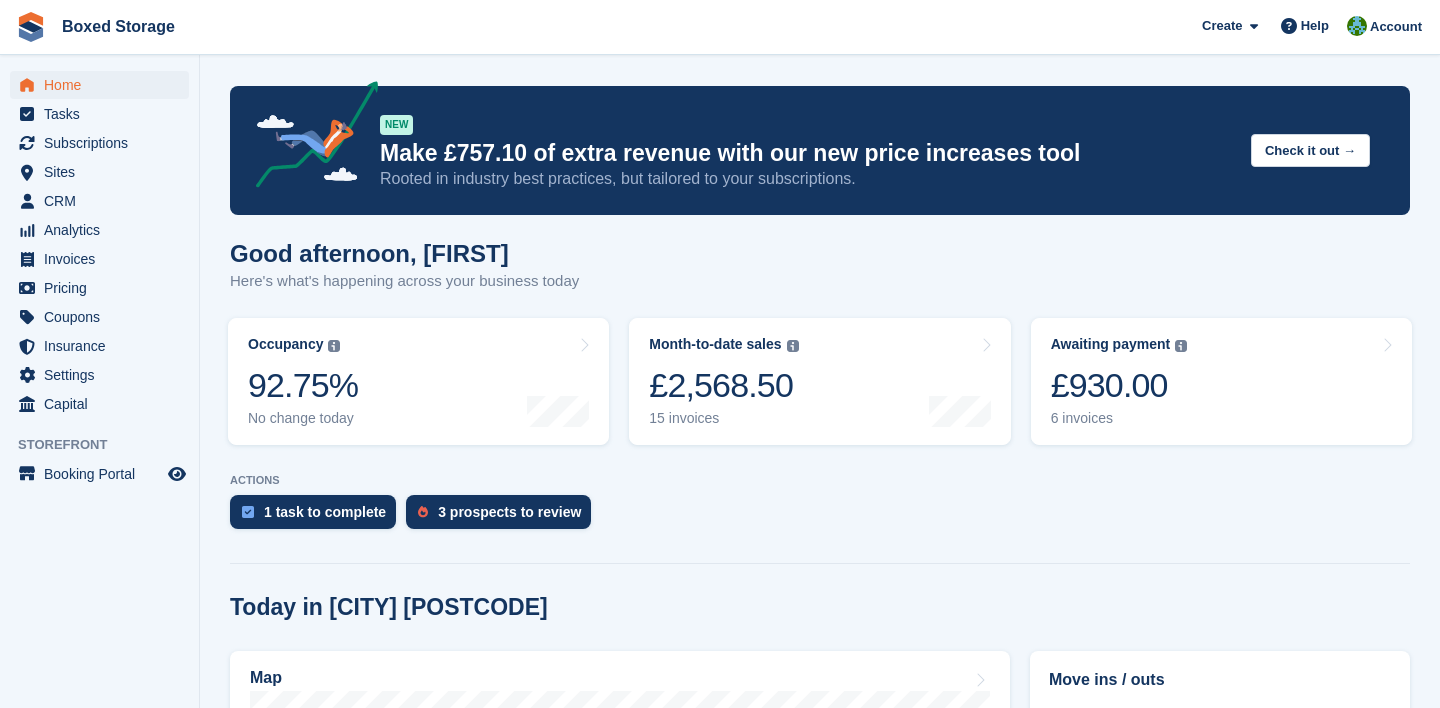 scroll, scrollTop: 0, scrollLeft: 0, axis: both 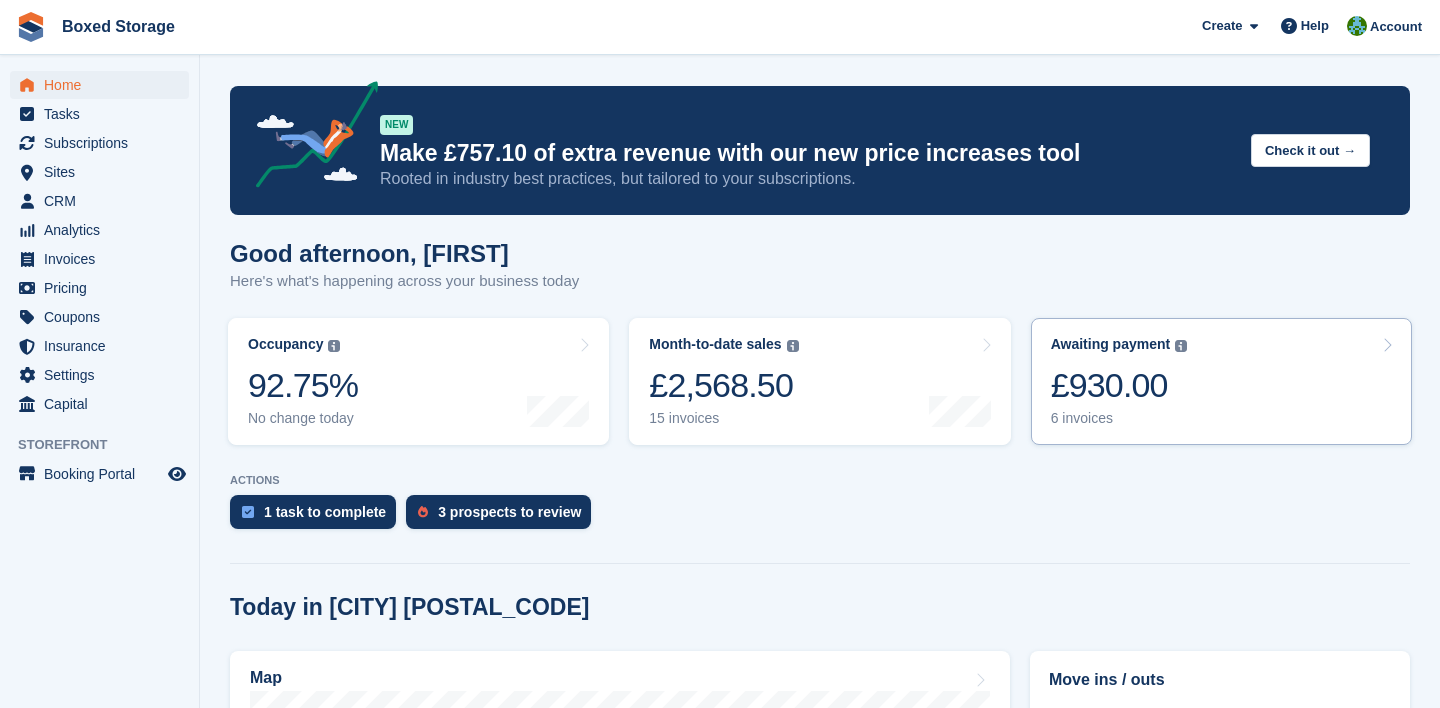 click on "Awaiting payment
The total outstanding balance on all open invoices.
£930.00
6 invoices" at bounding box center (1119, 381) 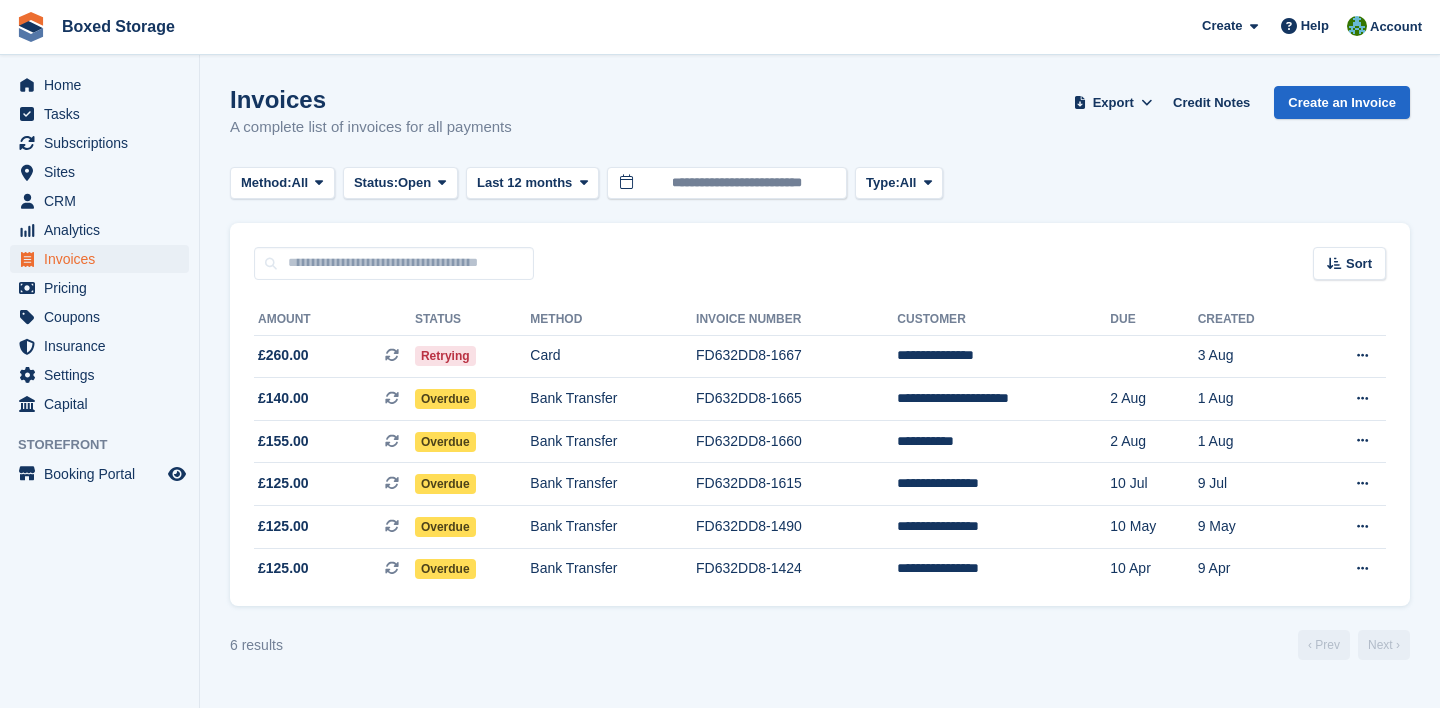 scroll, scrollTop: 0, scrollLeft: 0, axis: both 